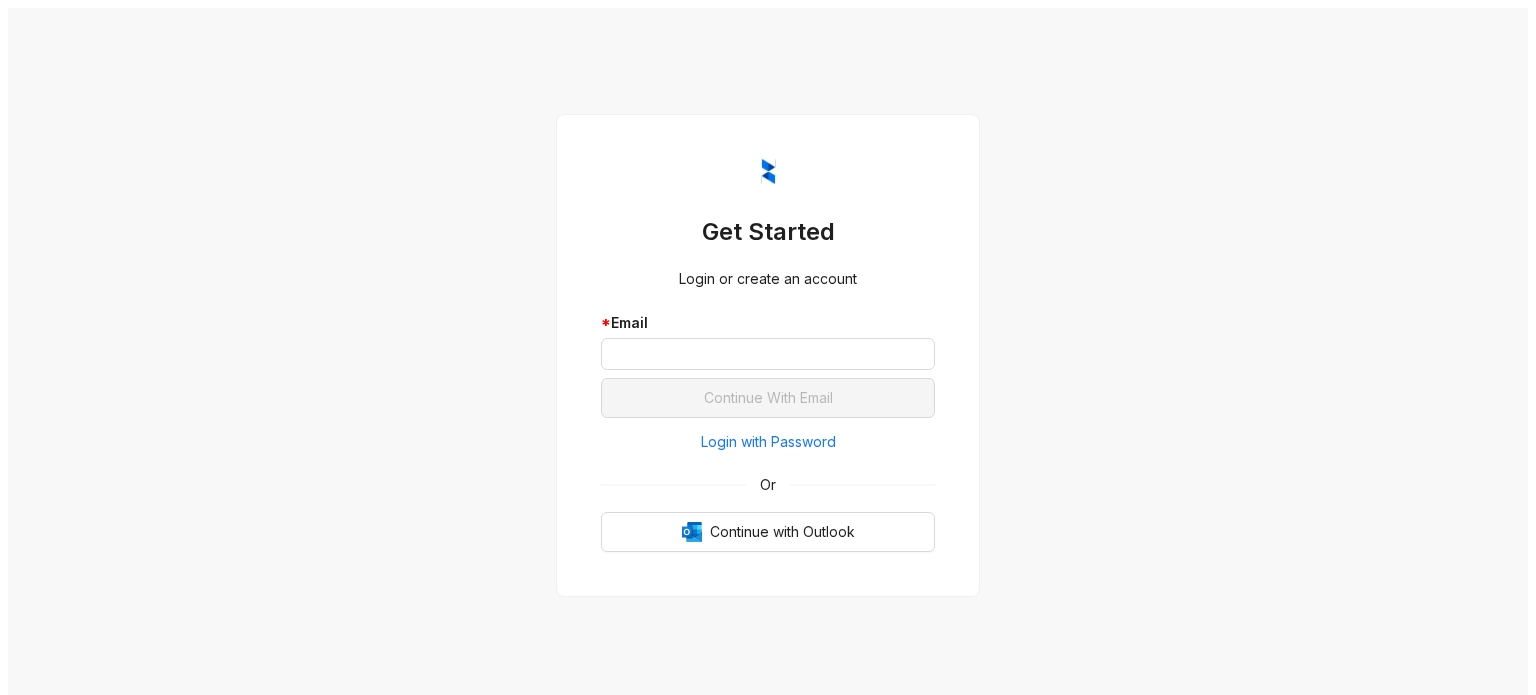 scroll, scrollTop: 0, scrollLeft: 0, axis: both 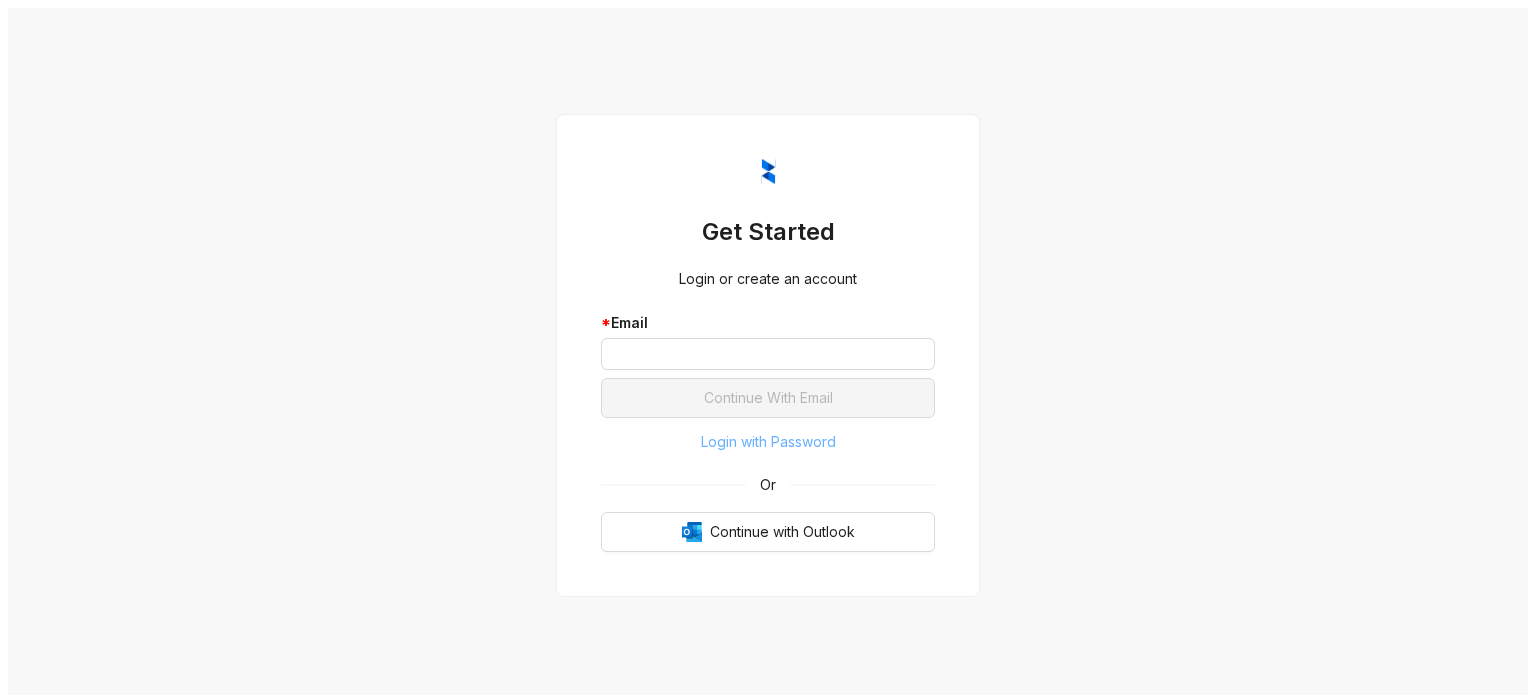 click on "Login with Password" at bounding box center [768, 442] 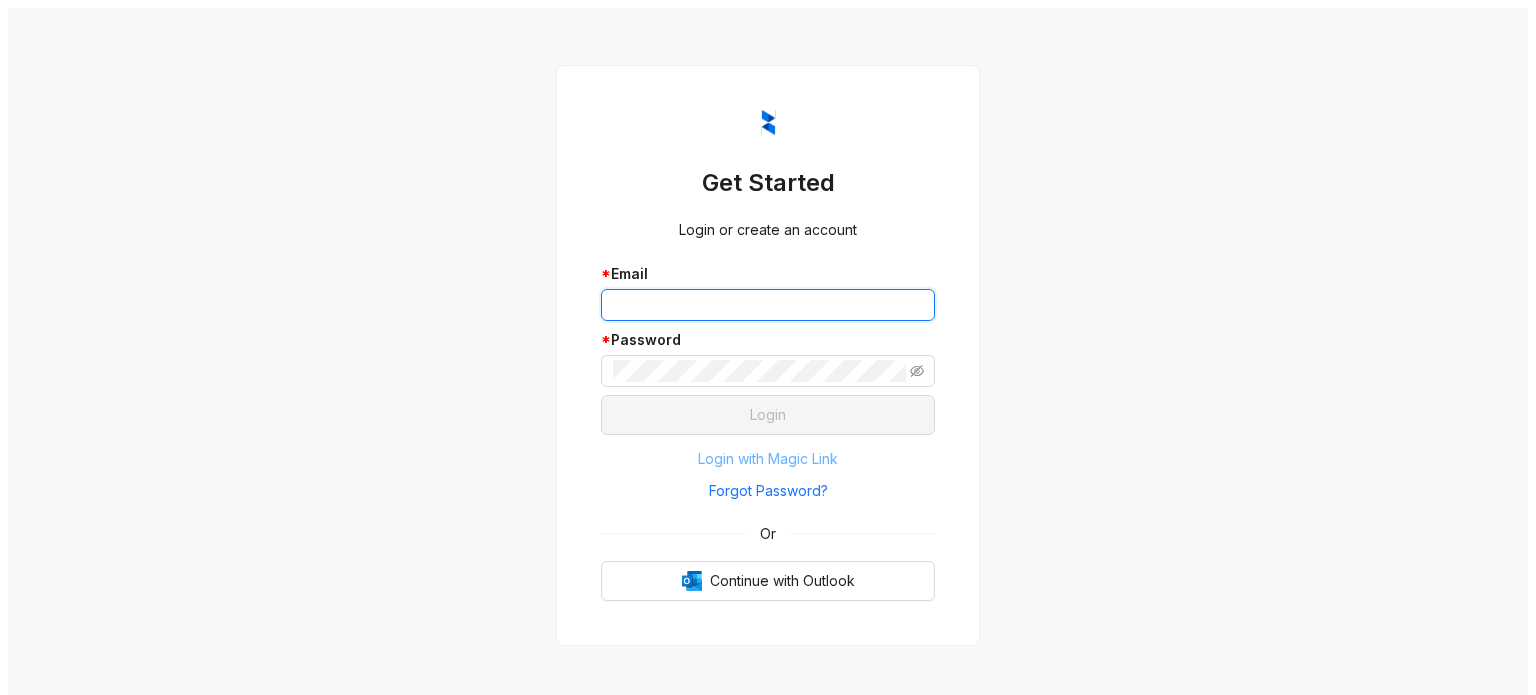 type 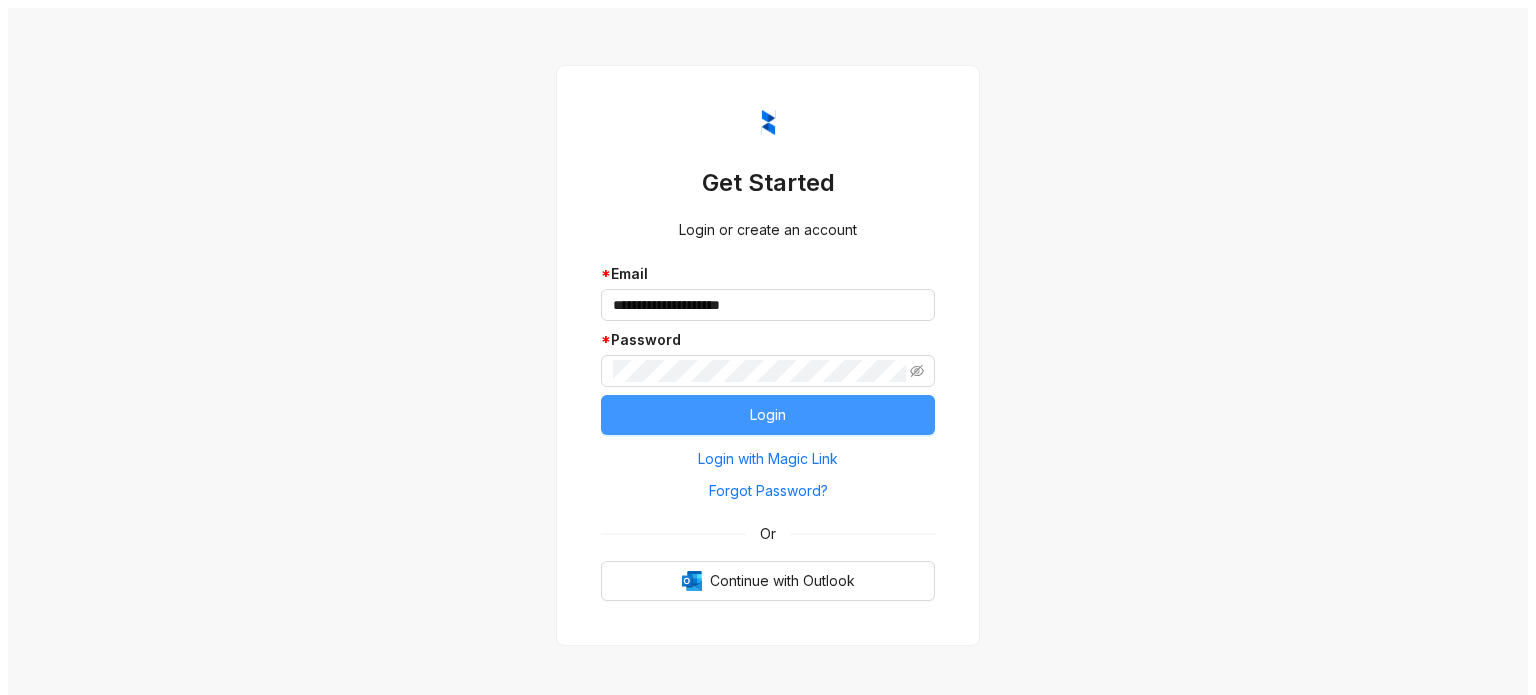 click on "Login" at bounding box center (768, 415) 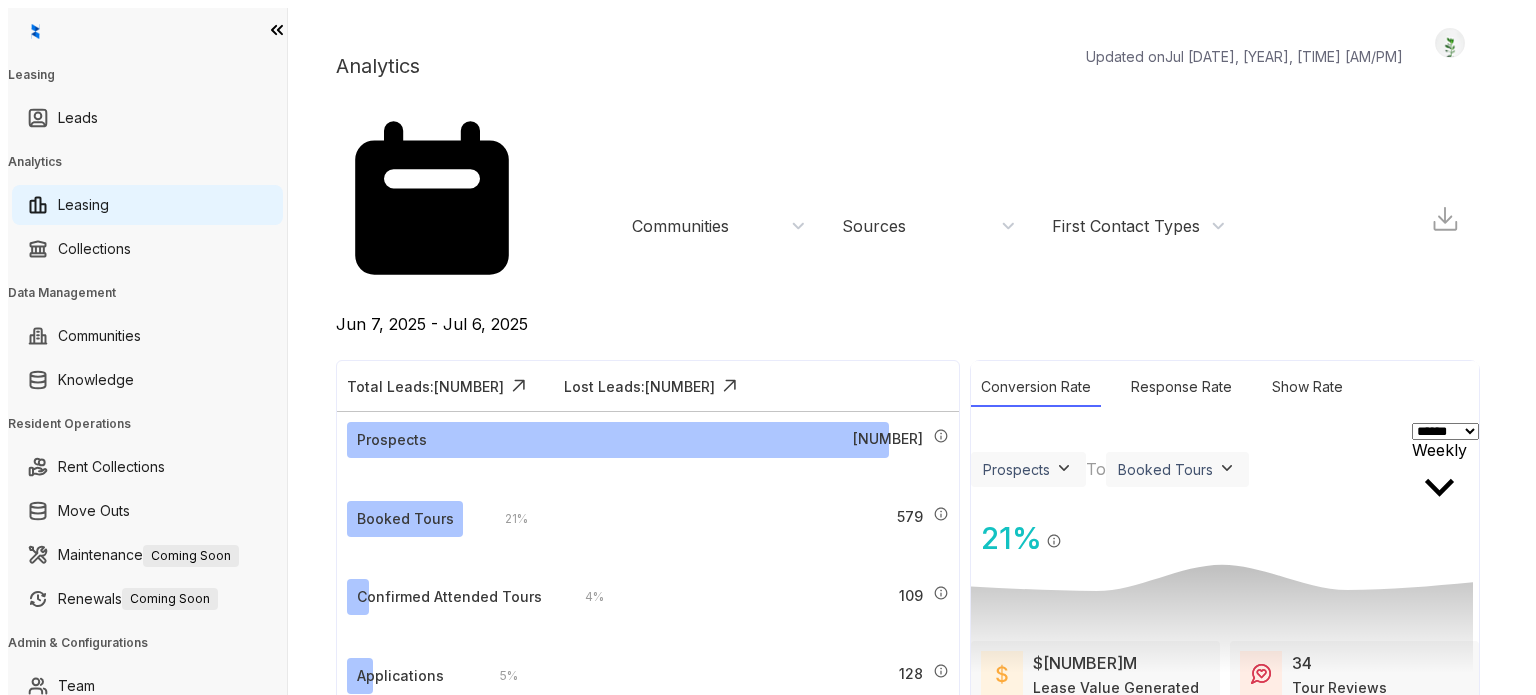 scroll, scrollTop: 0, scrollLeft: 0, axis: both 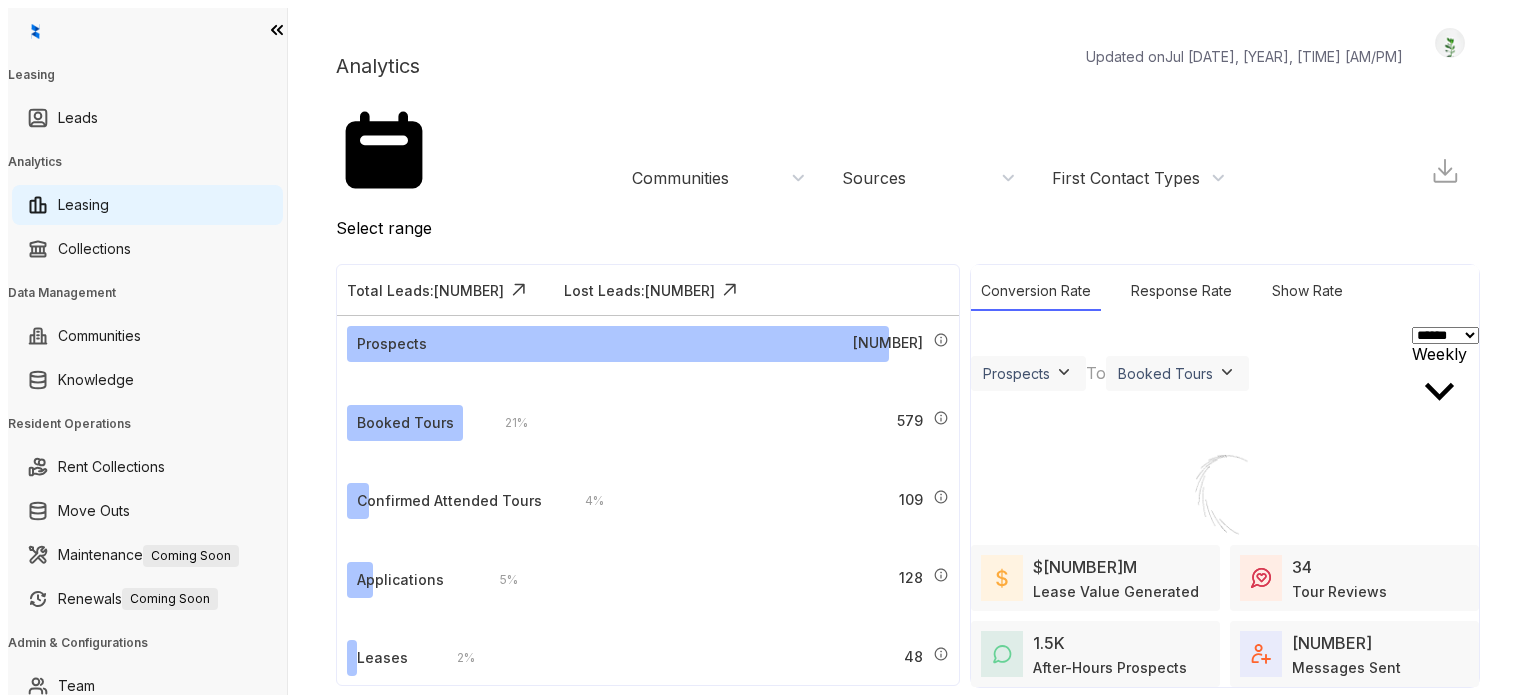 click on "Select range" at bounding box center [384, 178] 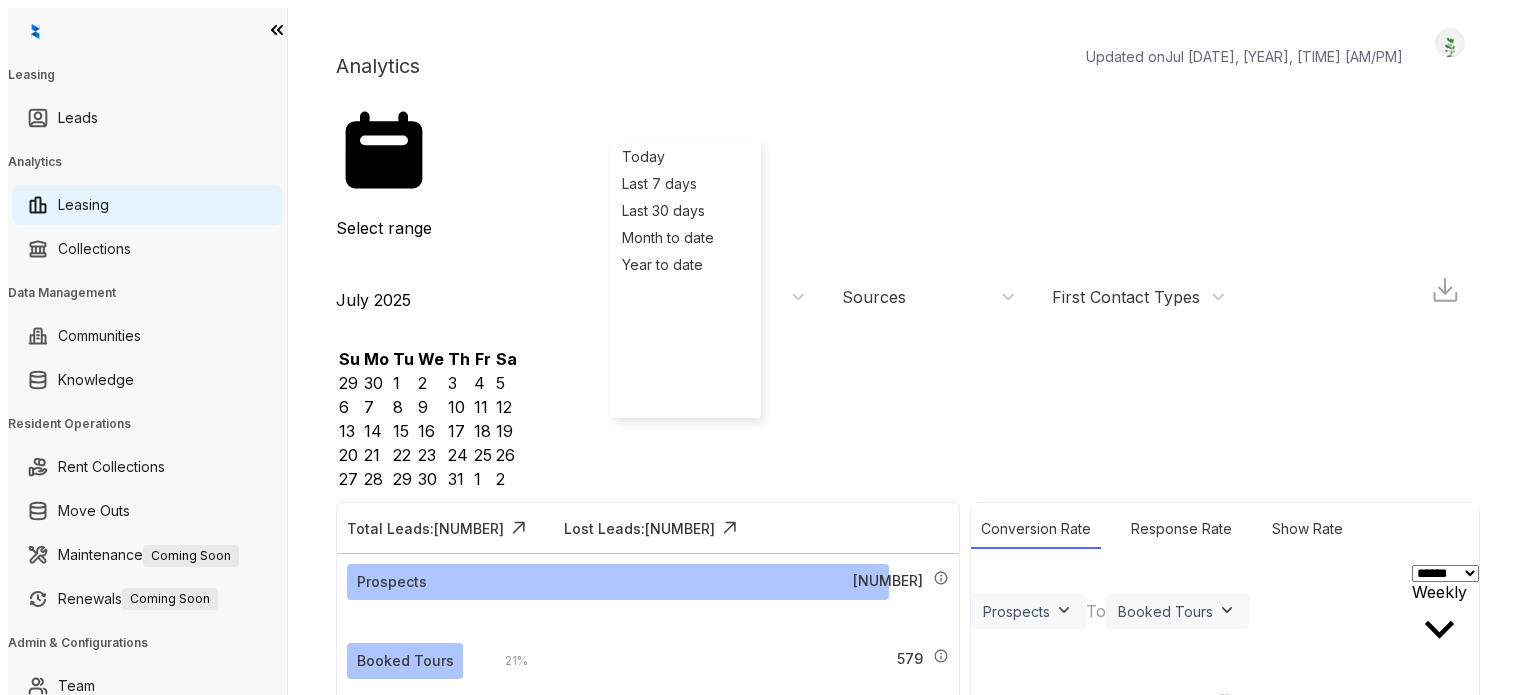 click at bounding box center [336, 270] 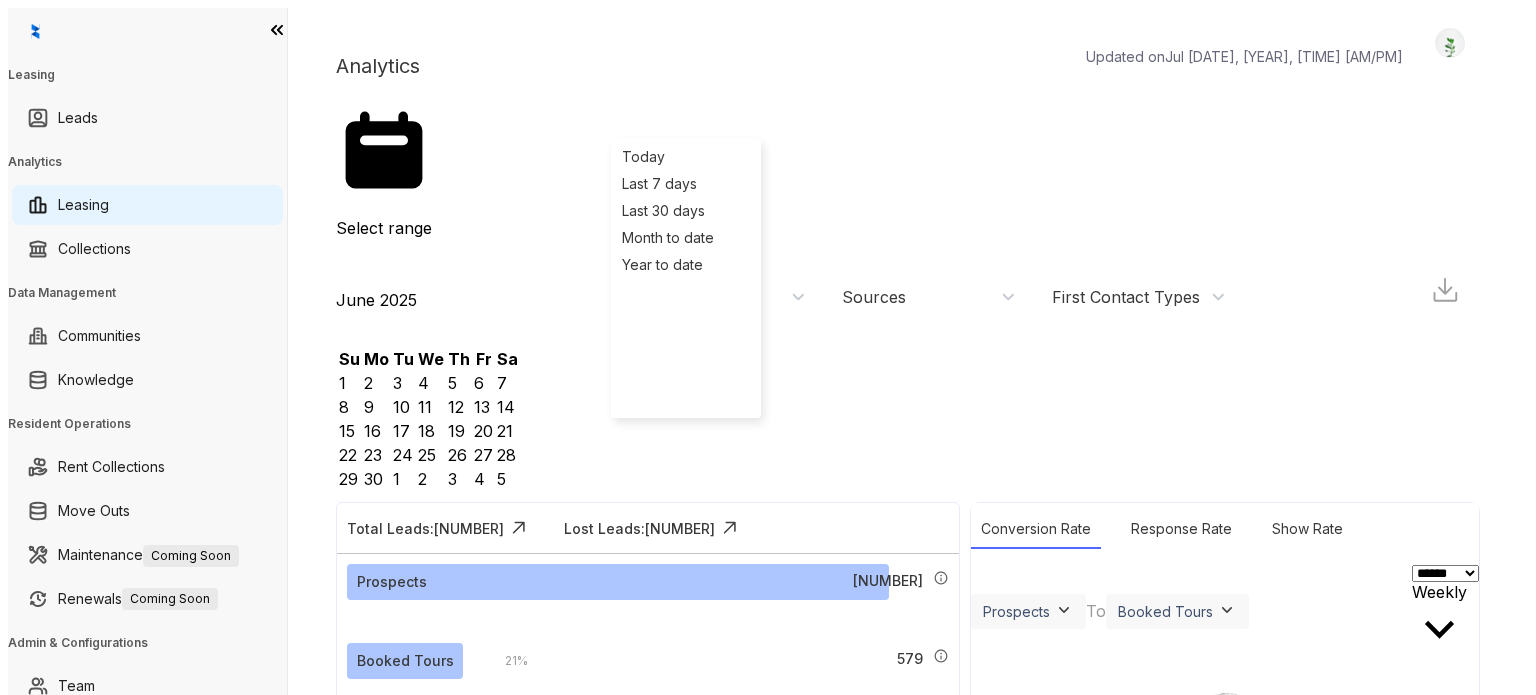 click on "20" at bounding box center (342, 383) 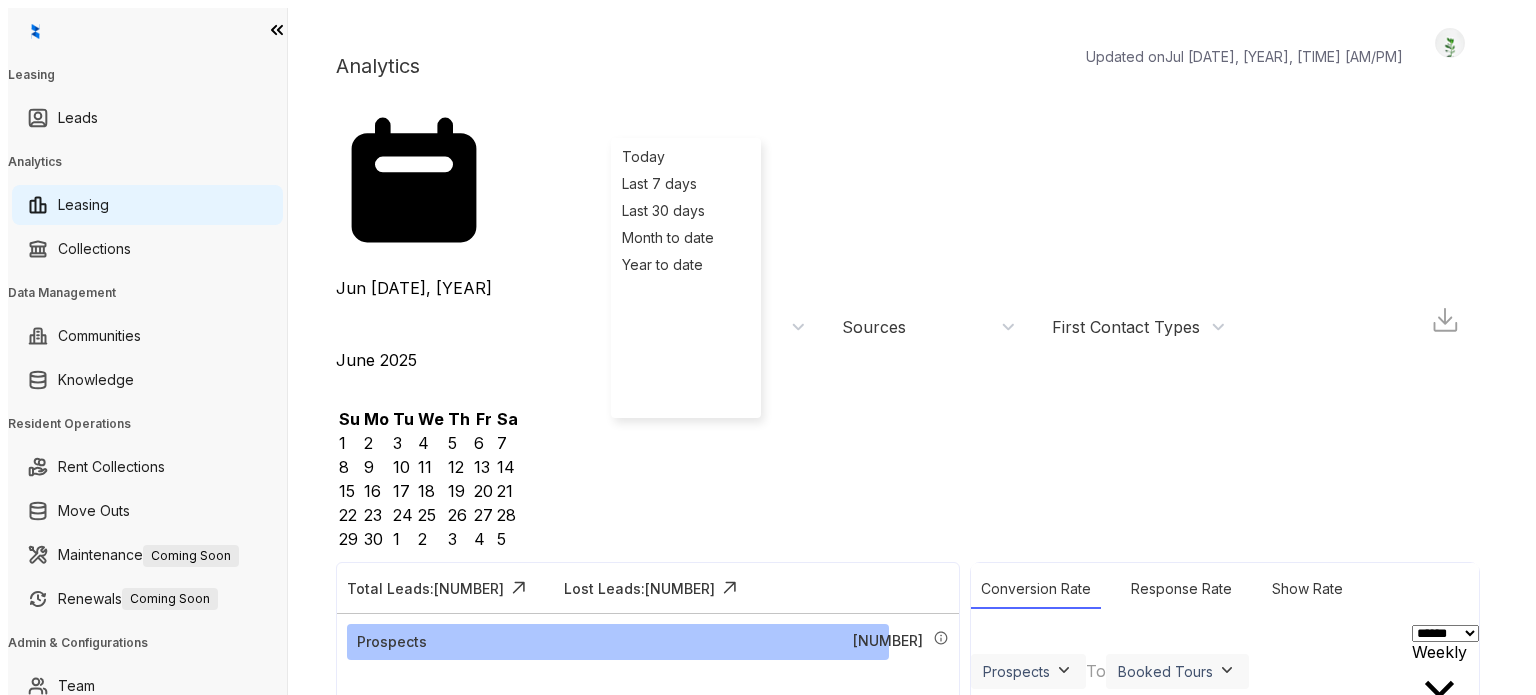 click on "27" at bounding box center [342, 443] 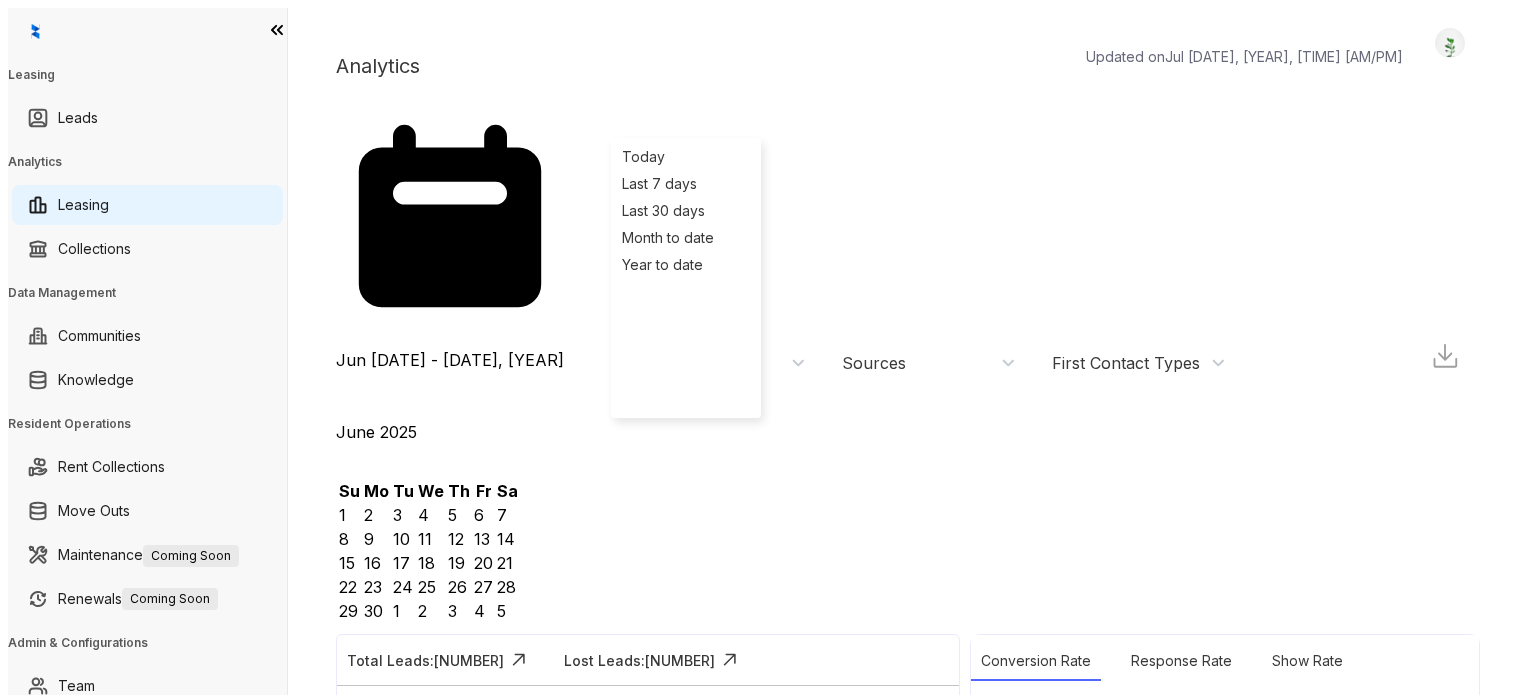 click on "27" at bounding box center (483, 587) 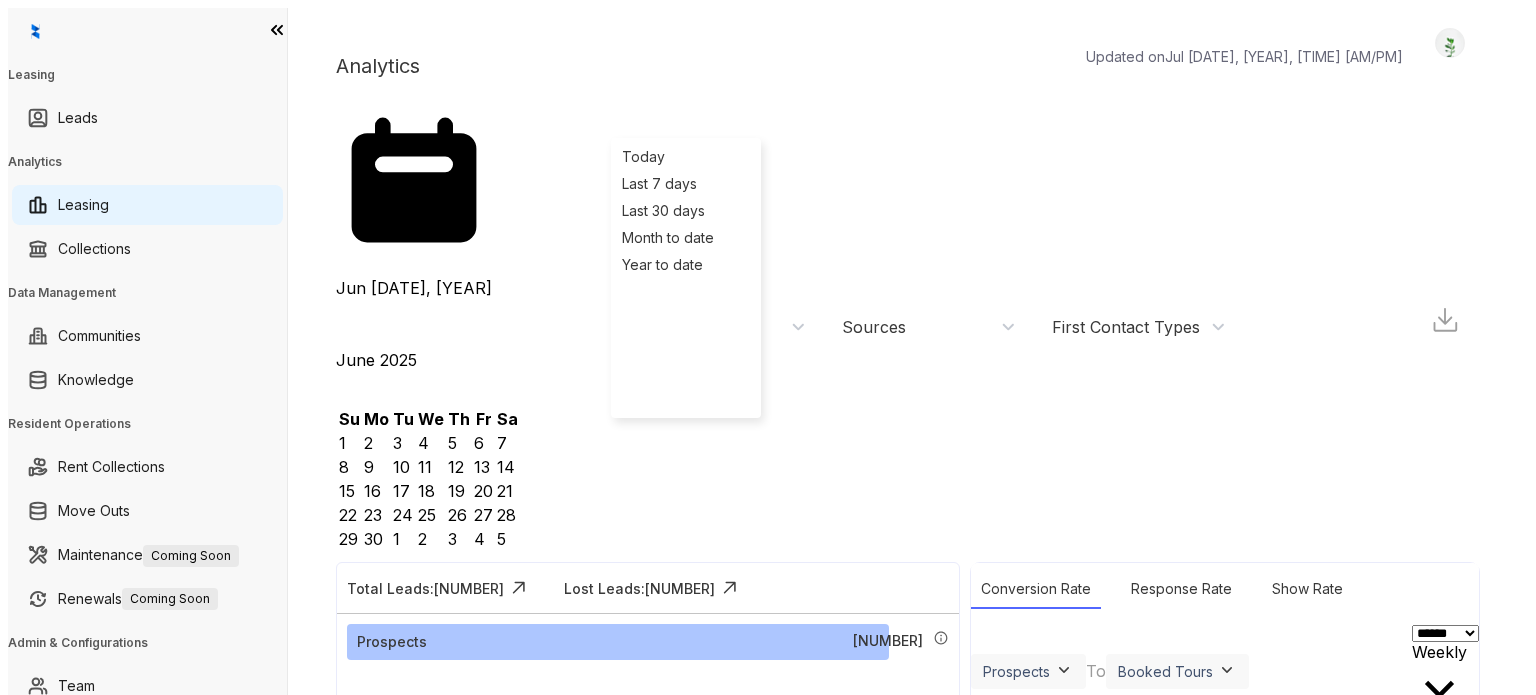 click on "4" at bounding box center [396, 539] 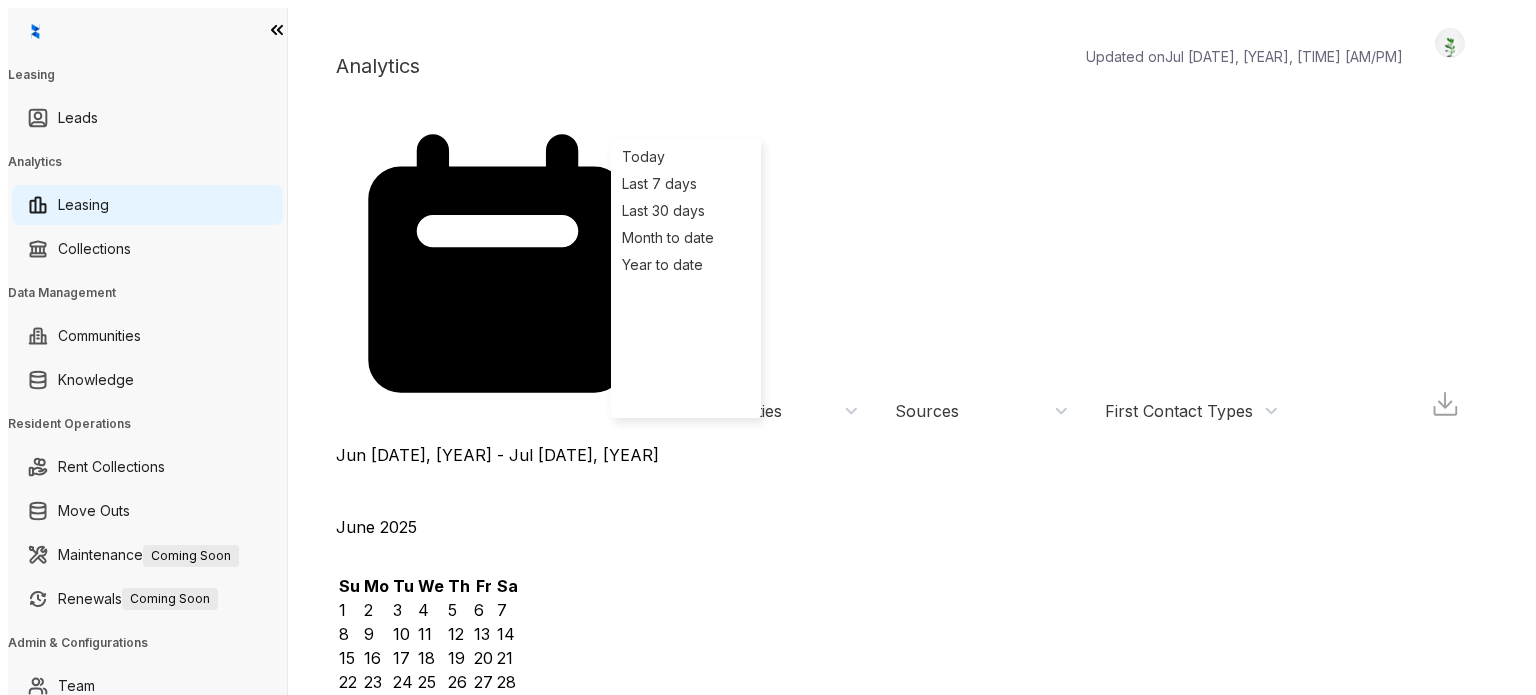 click on "Analytics Updated on  Jul [DATE], [YEAR], [TIME] [AM/PM]" at bounding box center [879, 66] 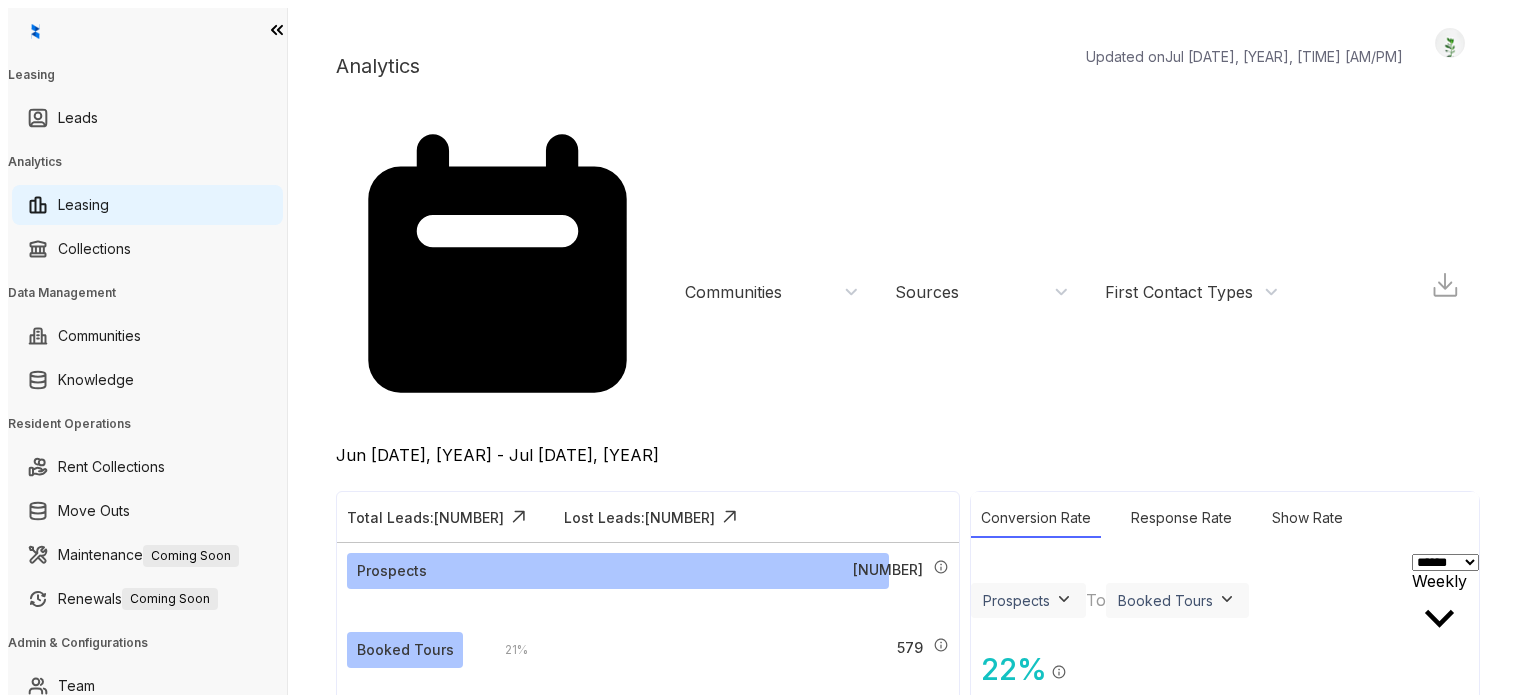 click on "Communities" at bounding box center (772, 292) 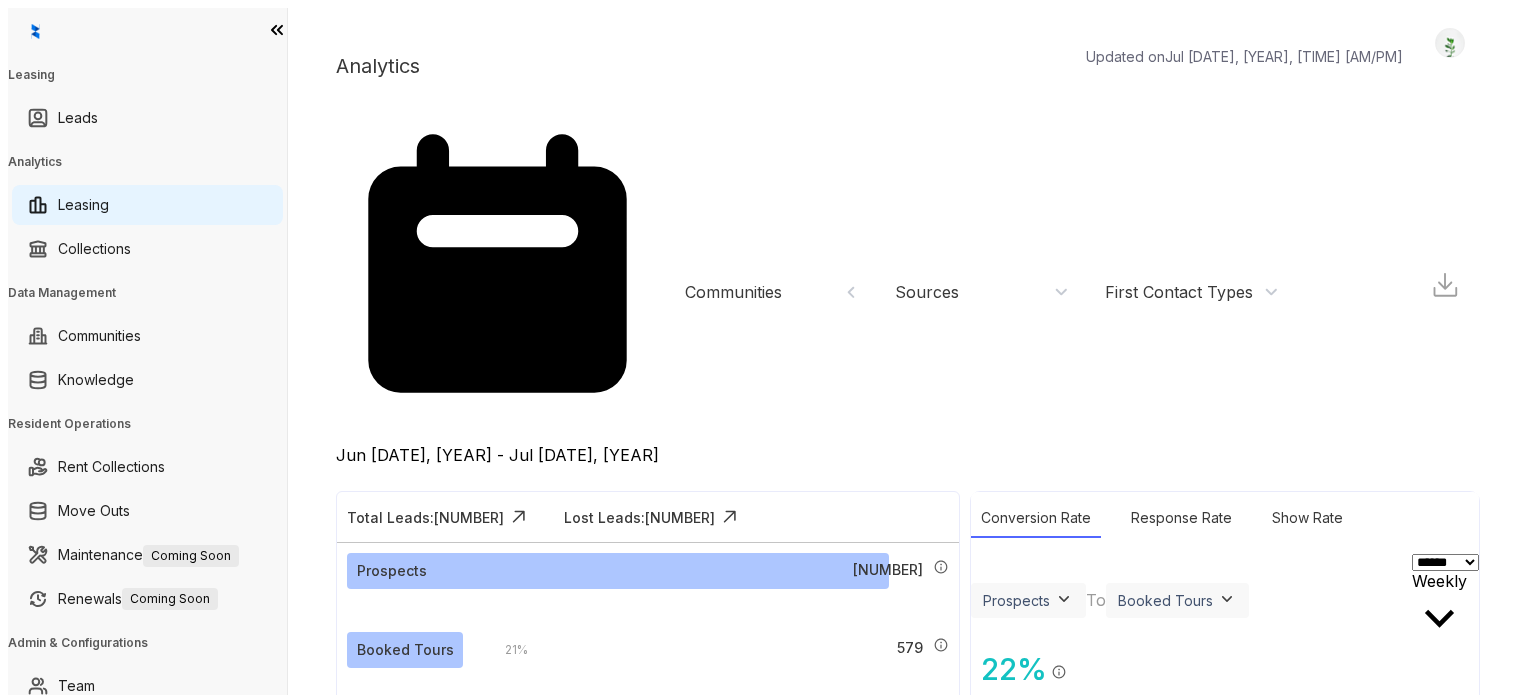 click on "Clear" at bounding box center (66, 2422) 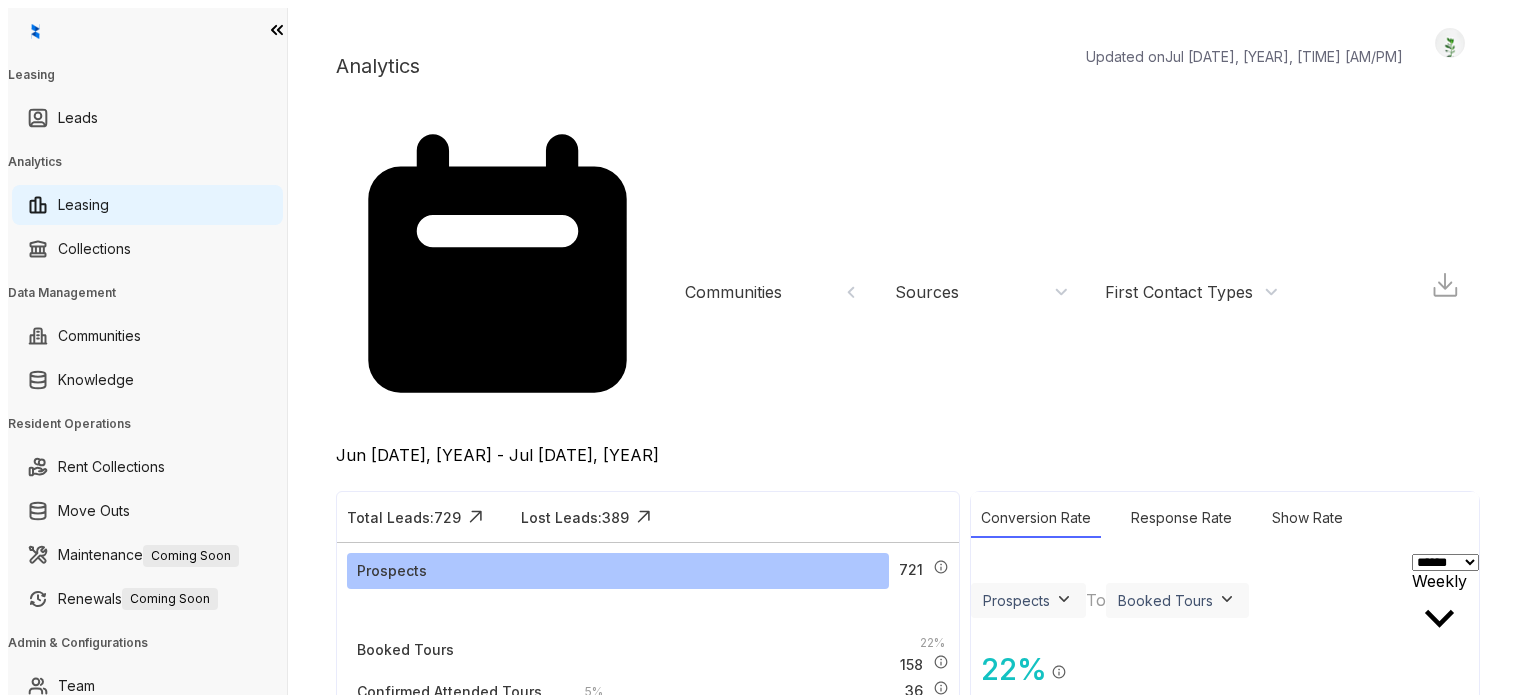 click on "After-Hours Prospects" at bounding box center [1116, 818] 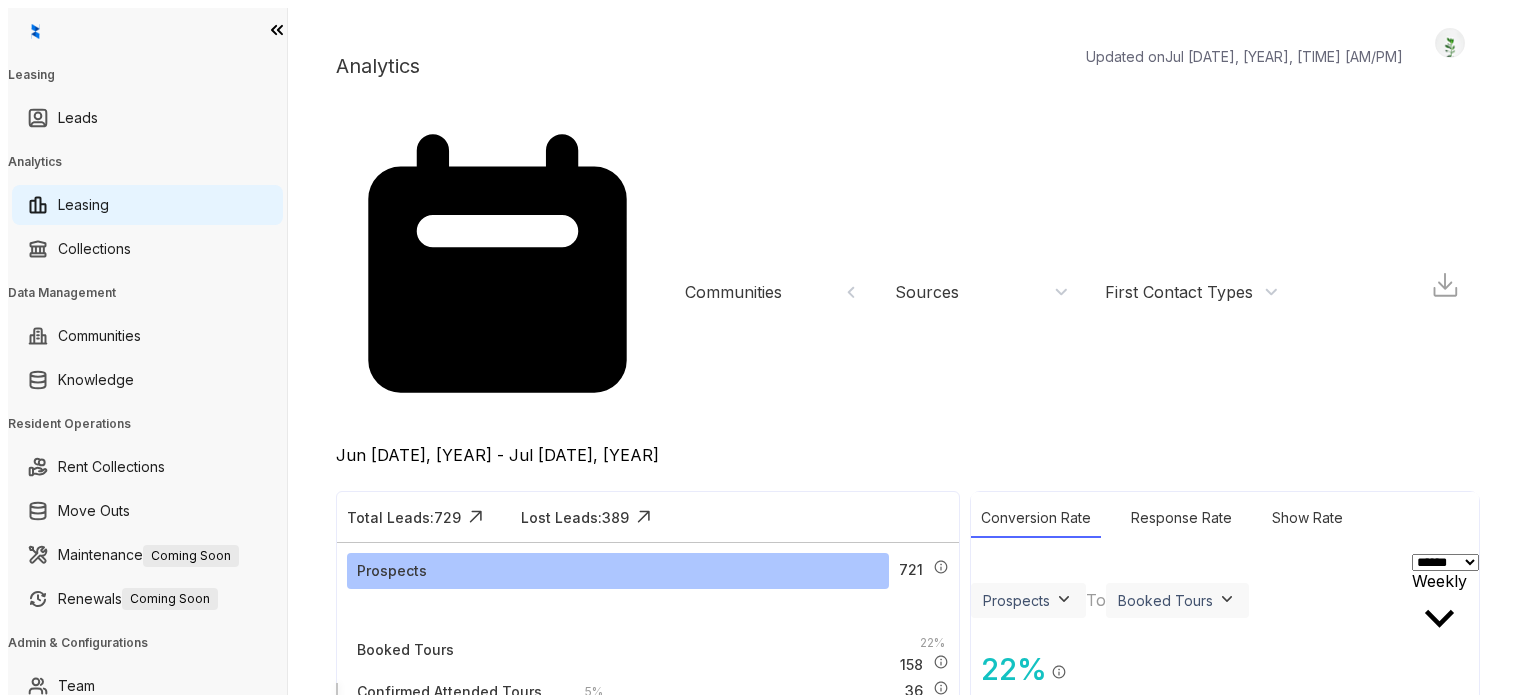 click at bounding box center [349, 1032] 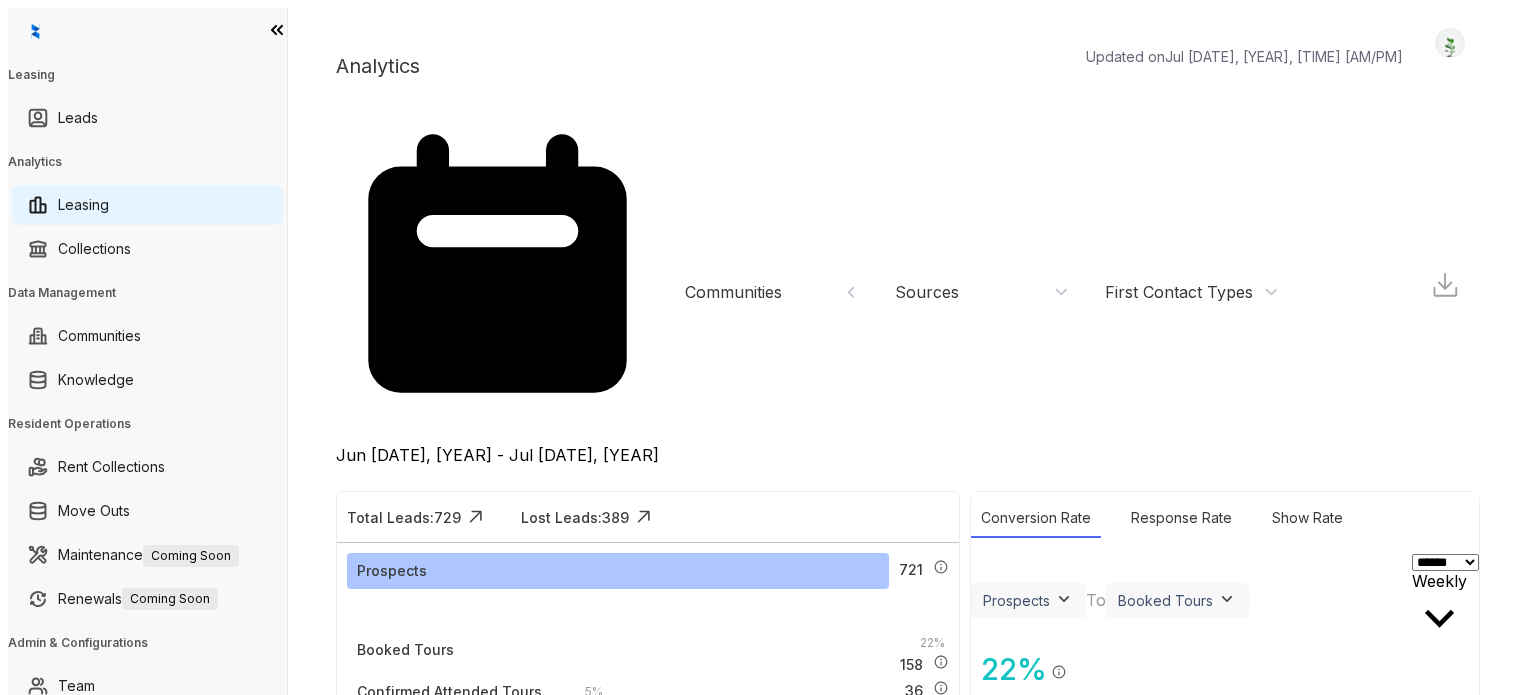 click at bounding box center (1445, 285) 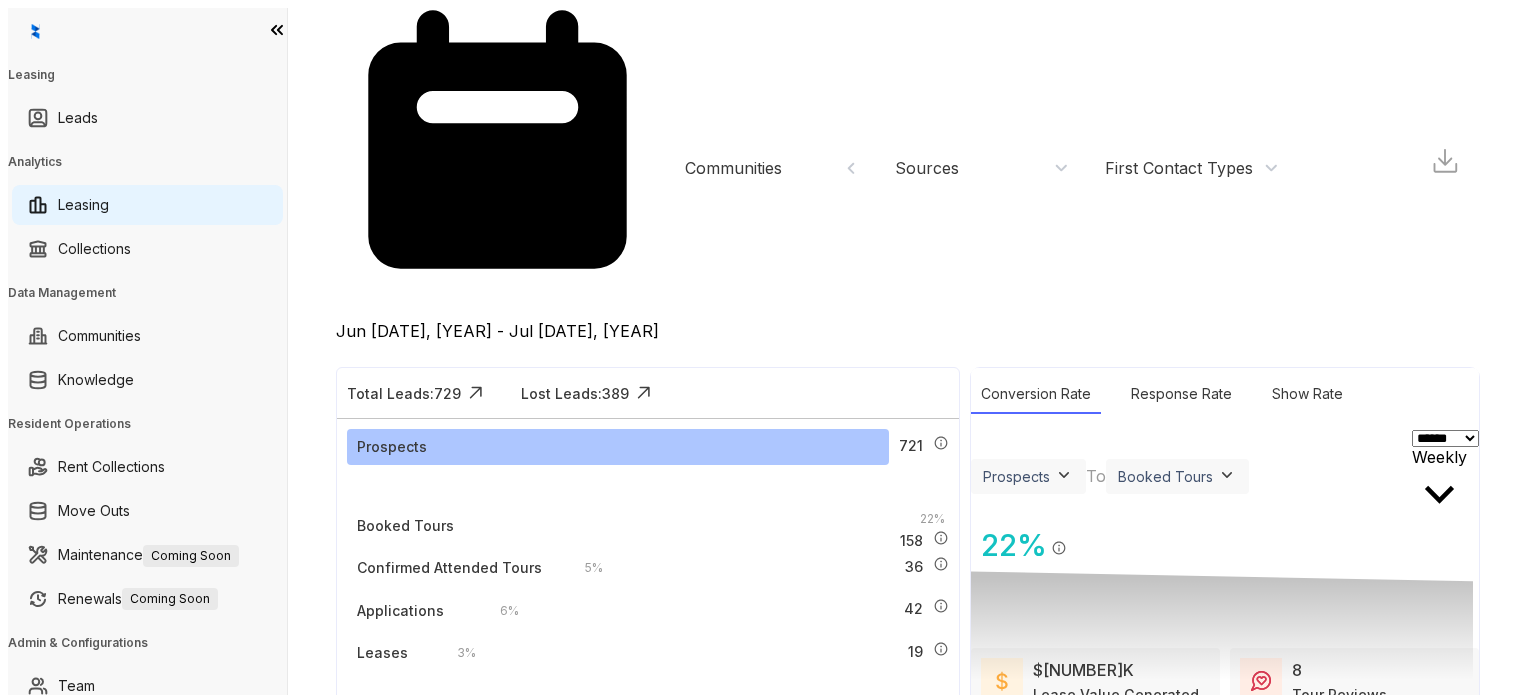 scroll, scrollTop: 38, scrollLeft: 0, axis: vertical 